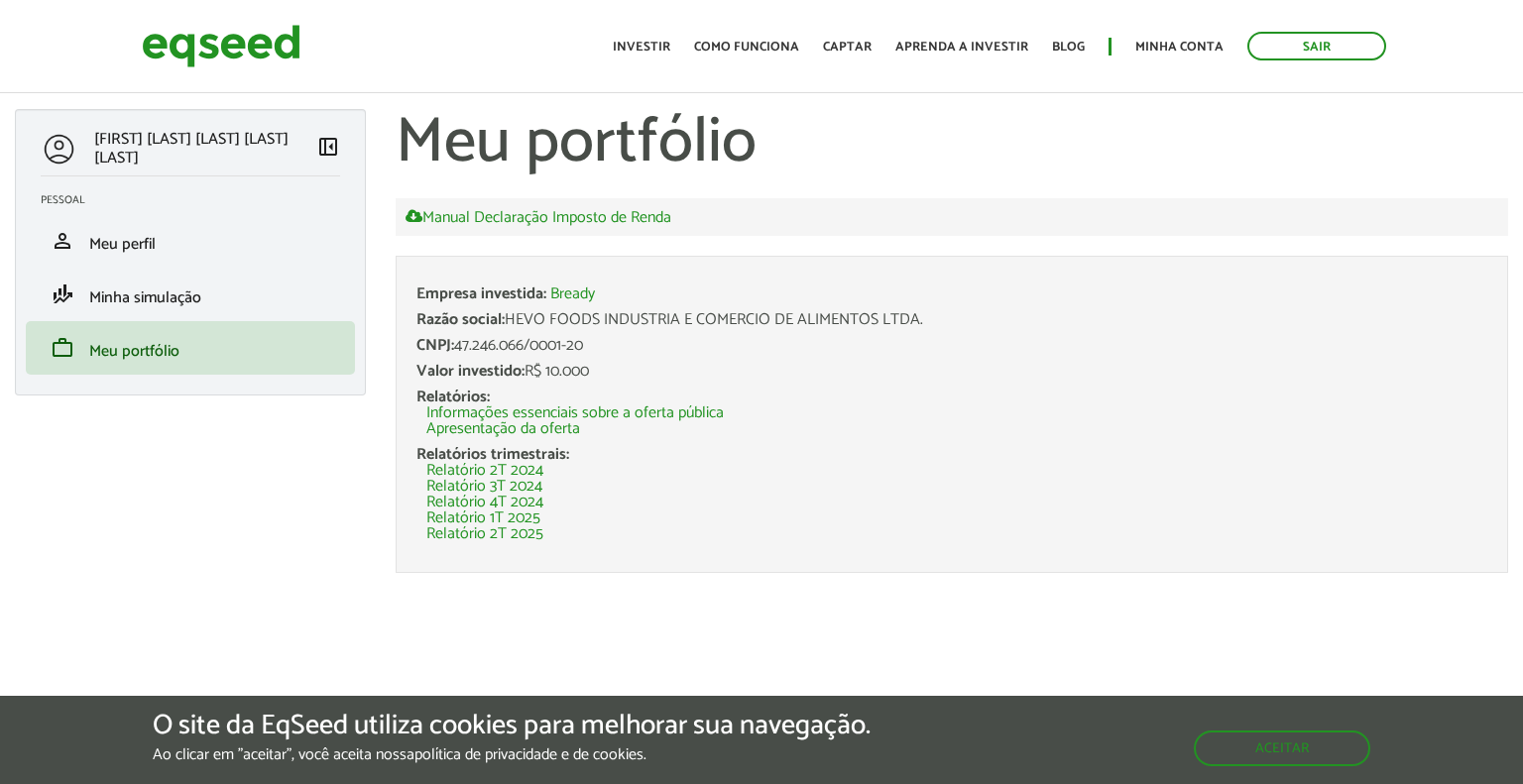 scroll, scrollTop: 0, scrollLeft: 0, axis: both 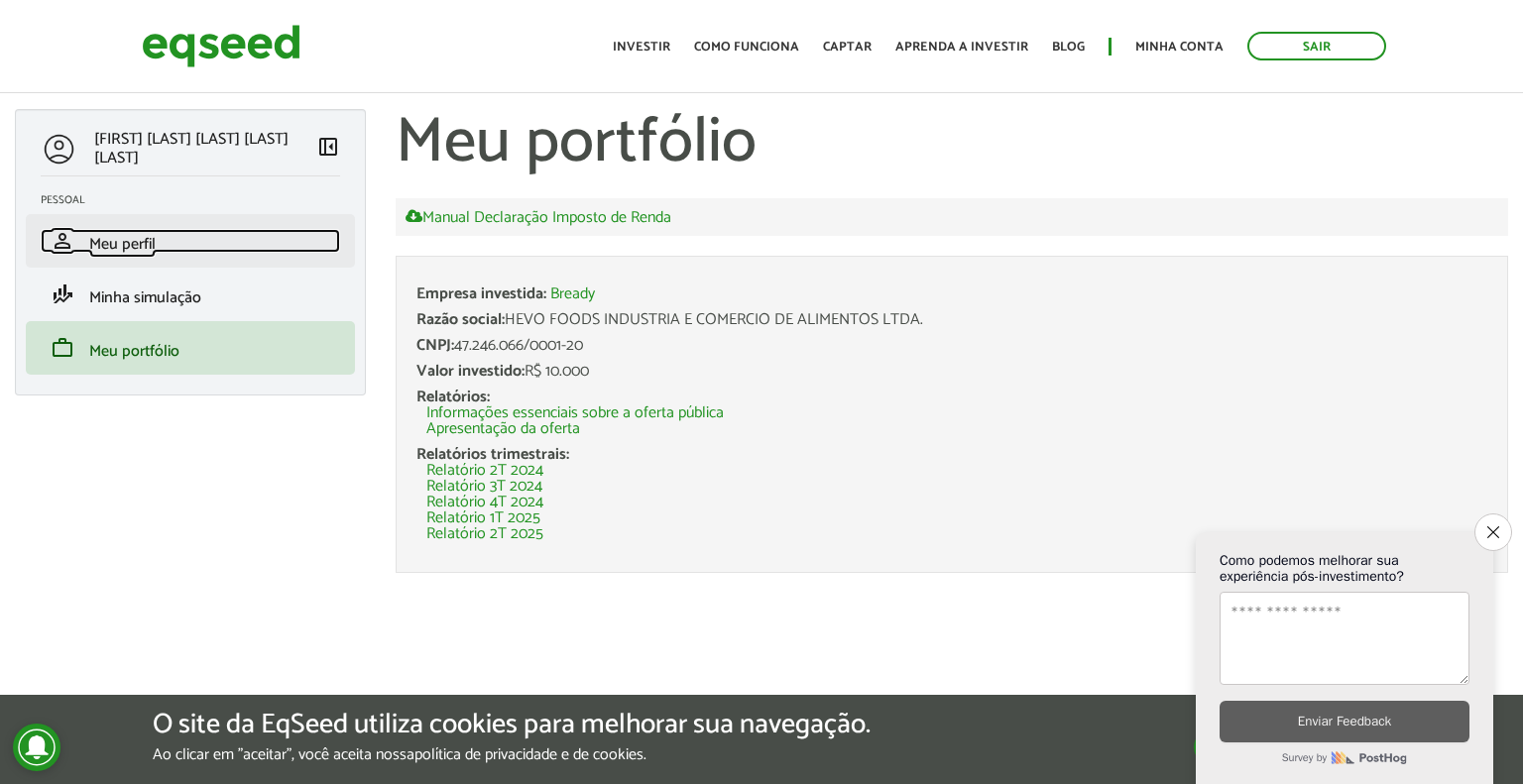 click on "person Meu perfil" at bounding box center [190, 241] 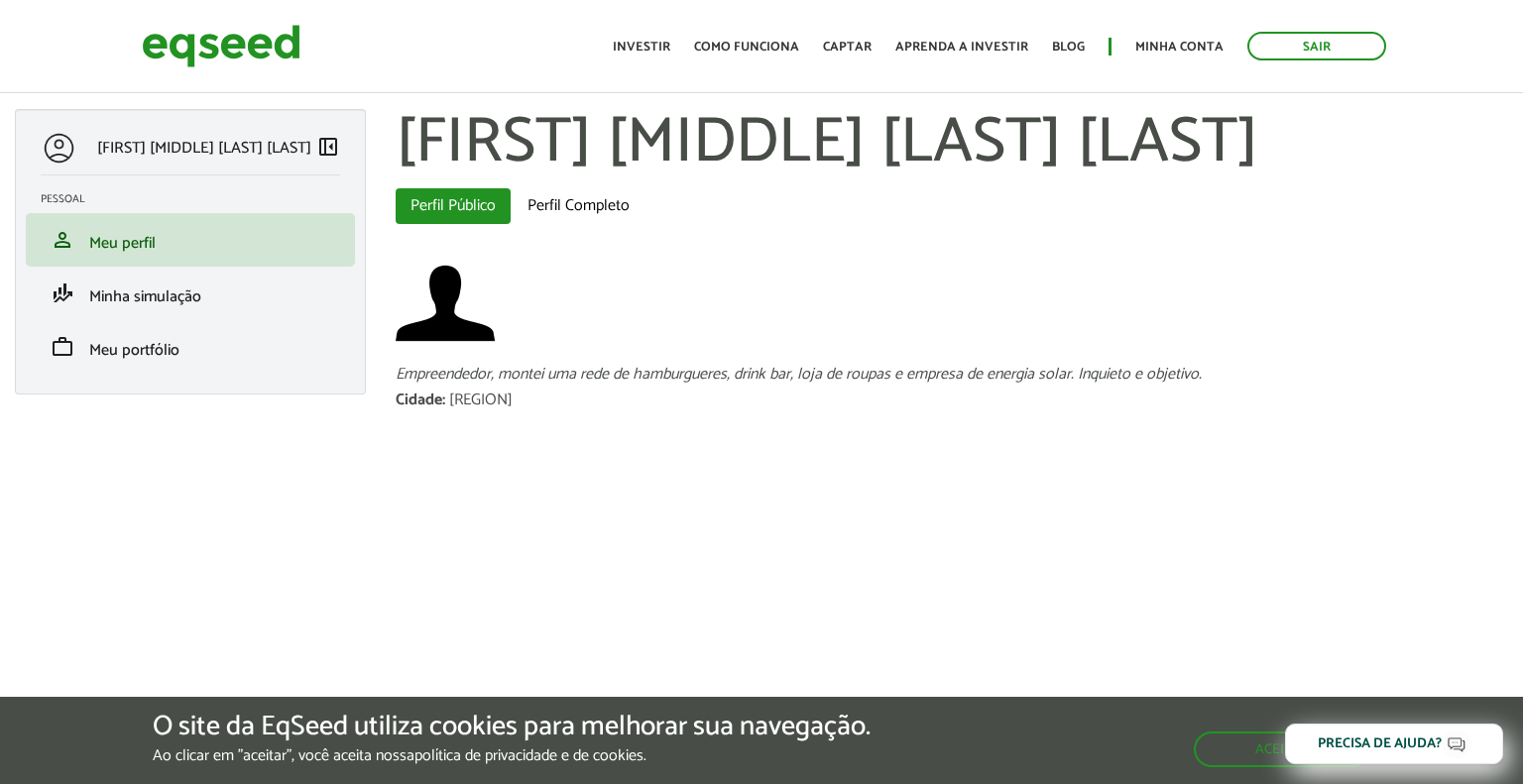 scroll, scrollTop: 0, scrollLeft: 0, axis: both 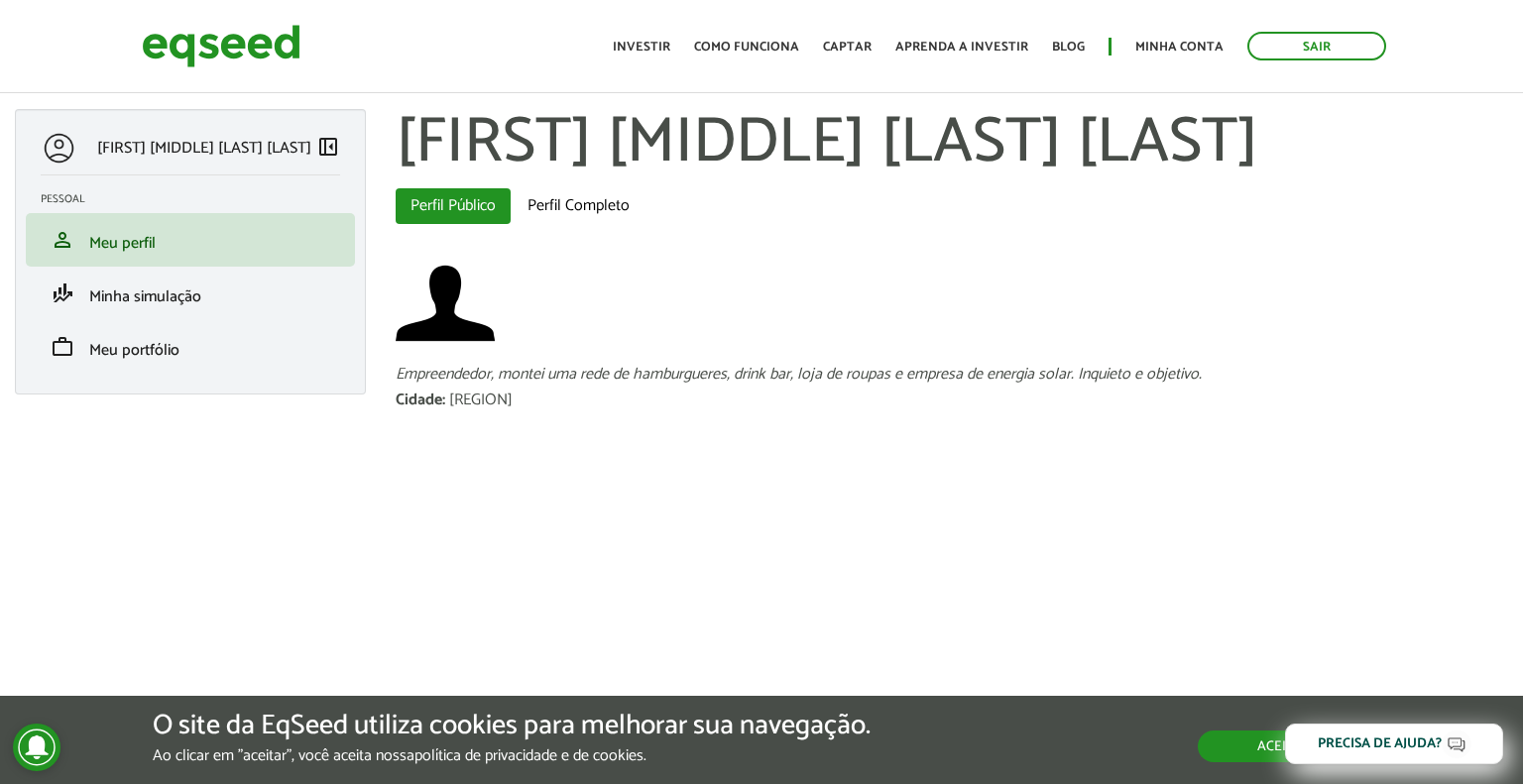 click on "Aceitar" at bounding box center [1284, 746] 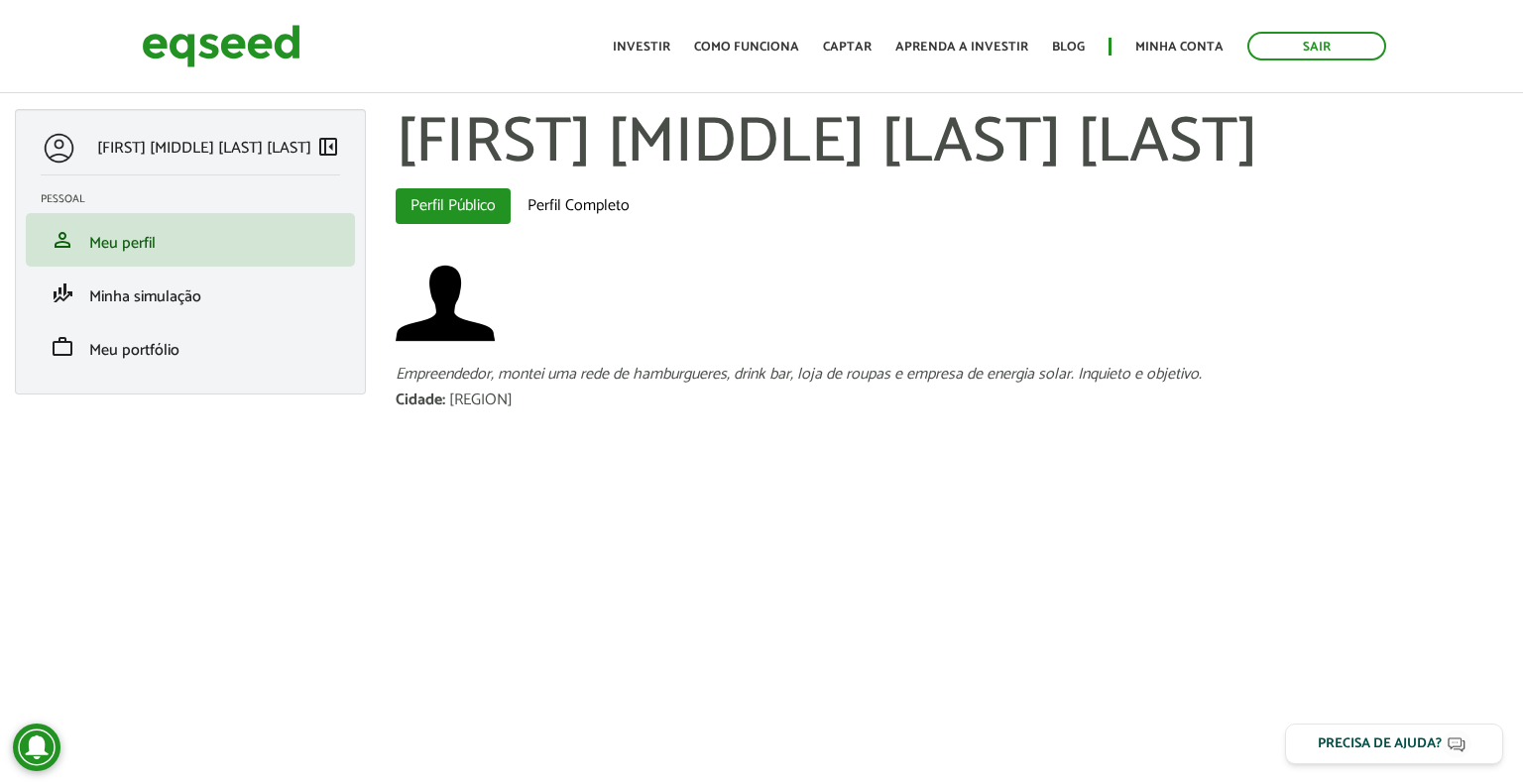 click on "[CITY]" at bounding box center [481, 400] 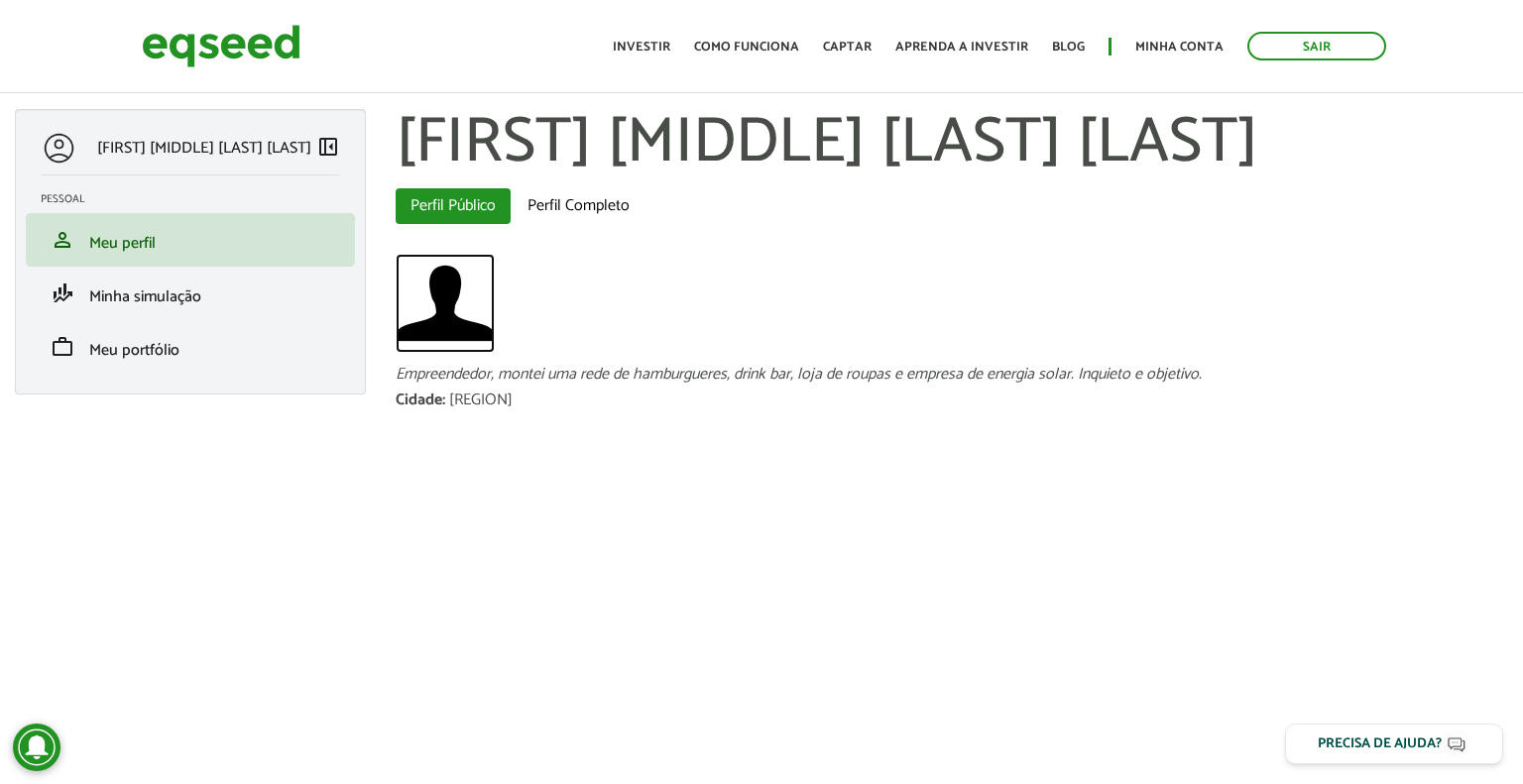 click at bounding box center (445, 303) 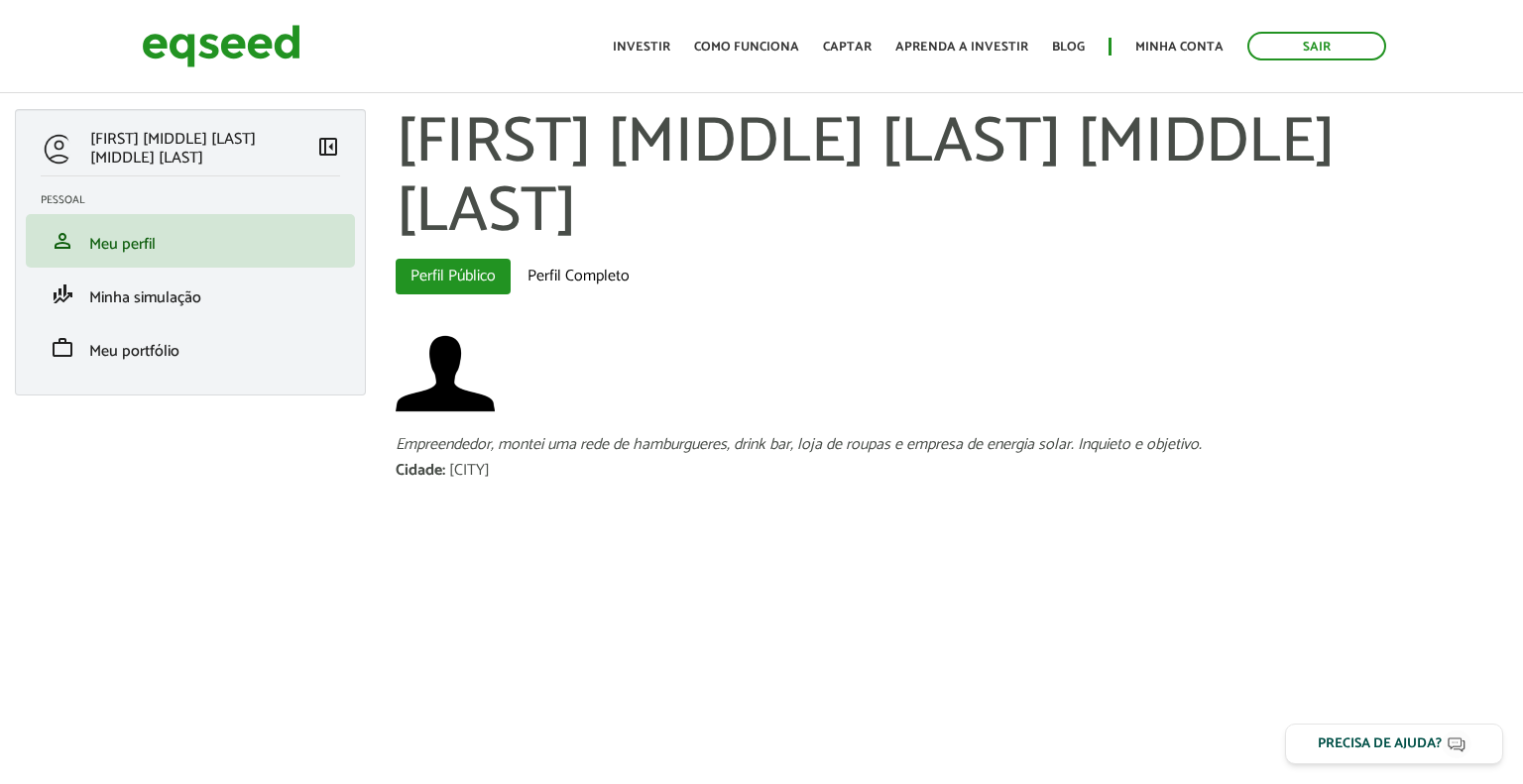 scroll, scrollTop: 0, scrollLeft: 0, axis: both 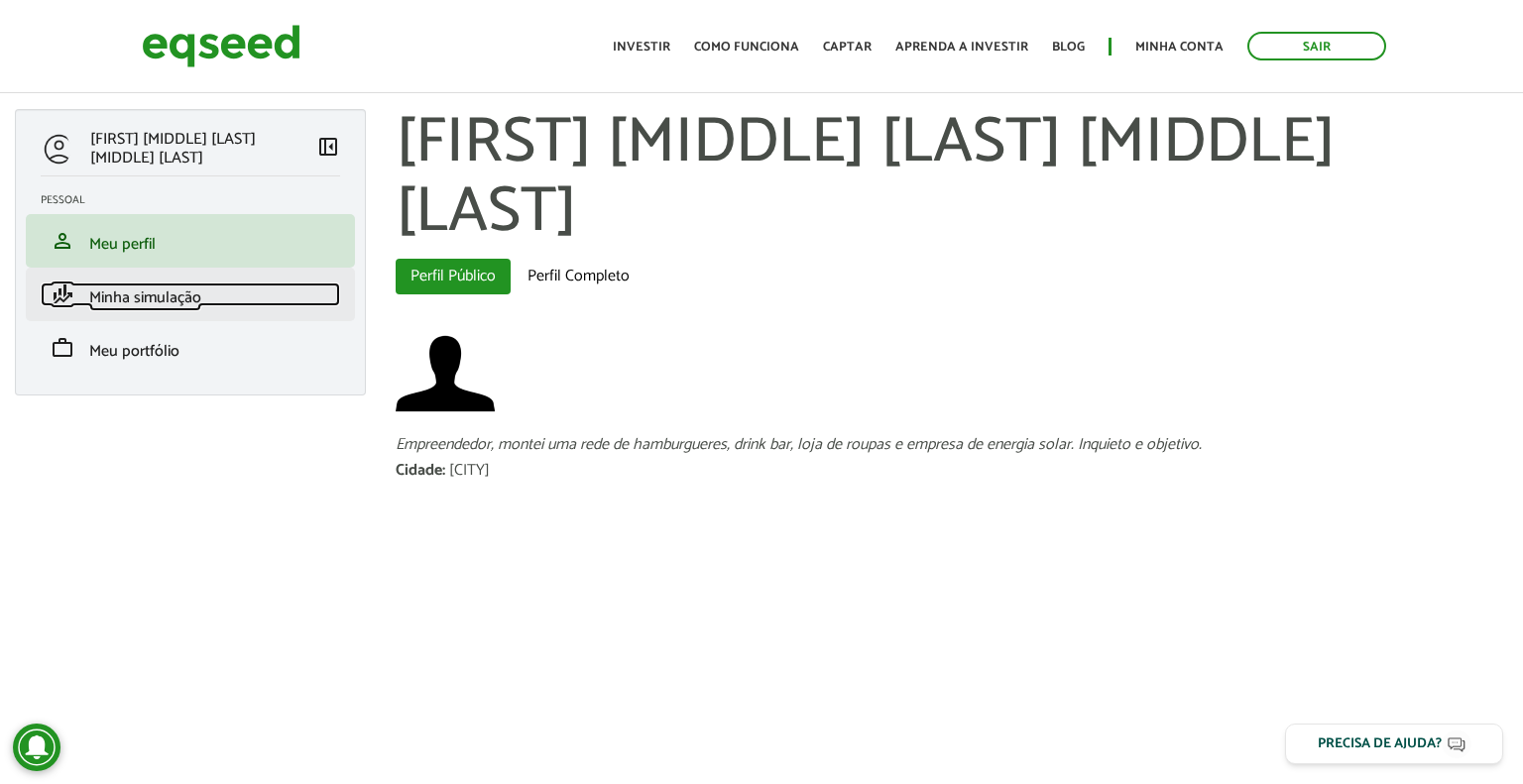 click on "finance_mode Minha simulação" at bounding box center [190, 294] 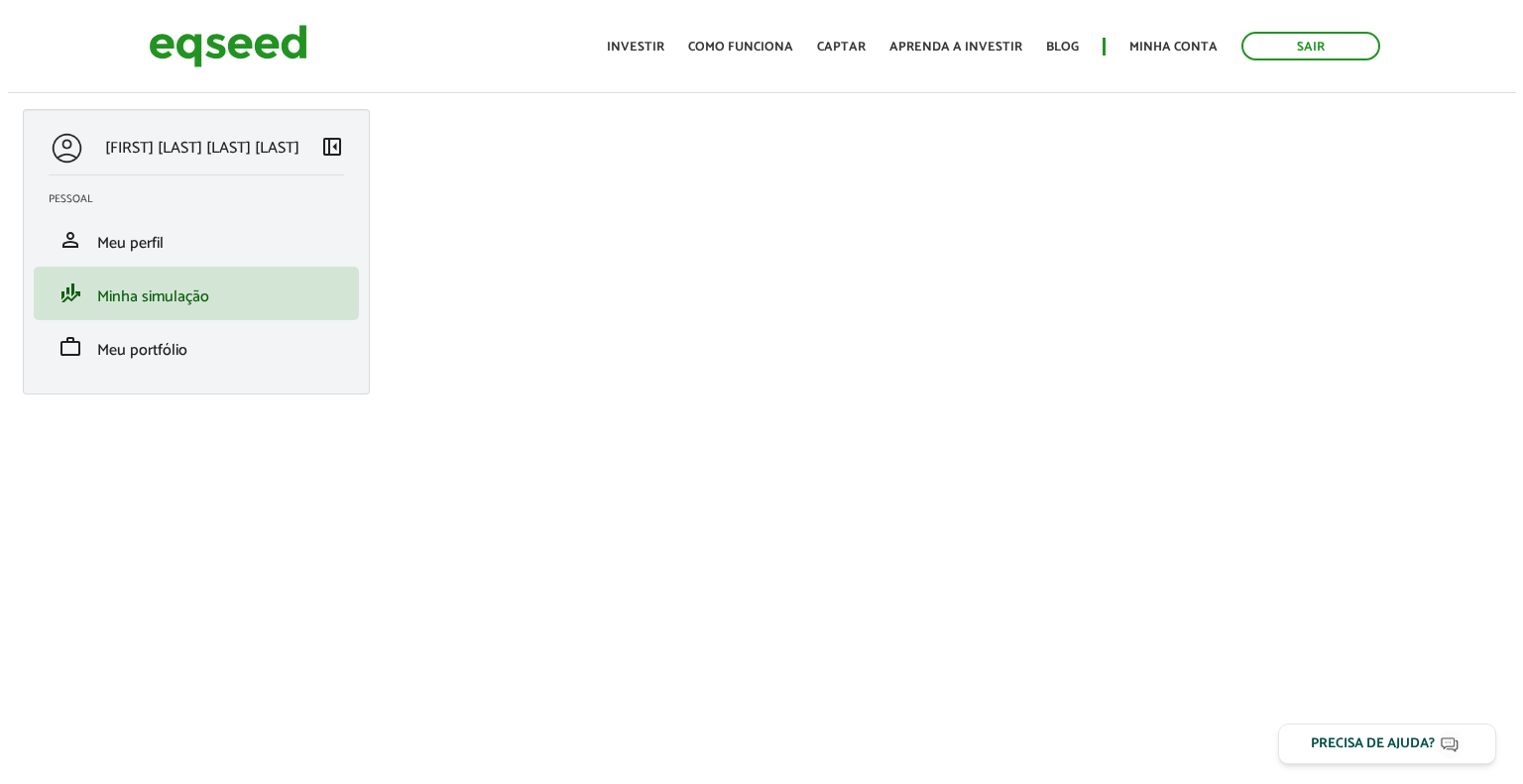 scroll, scrollTop: 0, scrollLeft: 0, axis: both 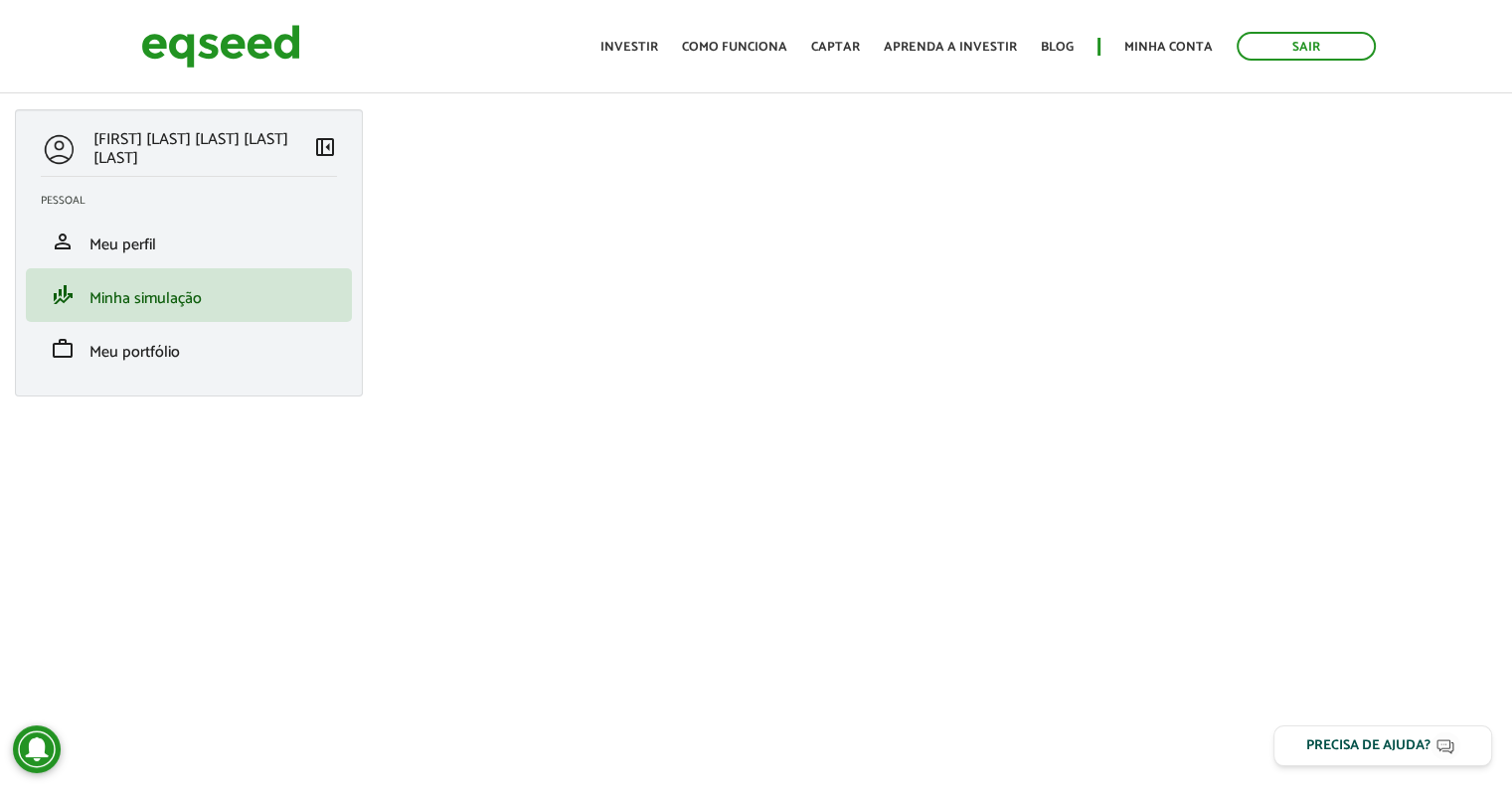 click on "Início
Investir
Como funciona
Captar
Aprenda a investir
Blog
Minha conta
Sair" at bounding box center (988, 46) 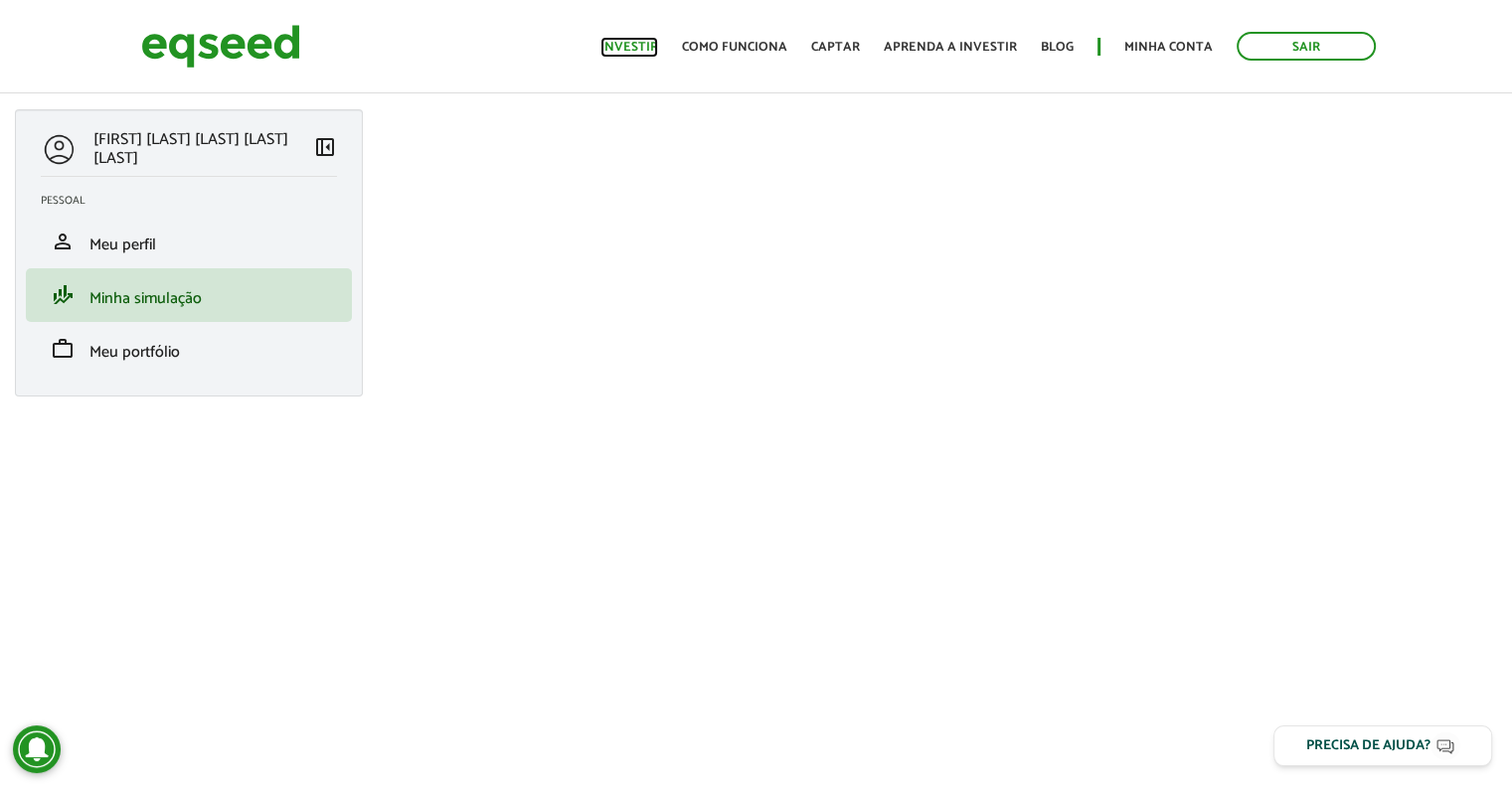 click on "Investir" at bounding box center (629, 47) 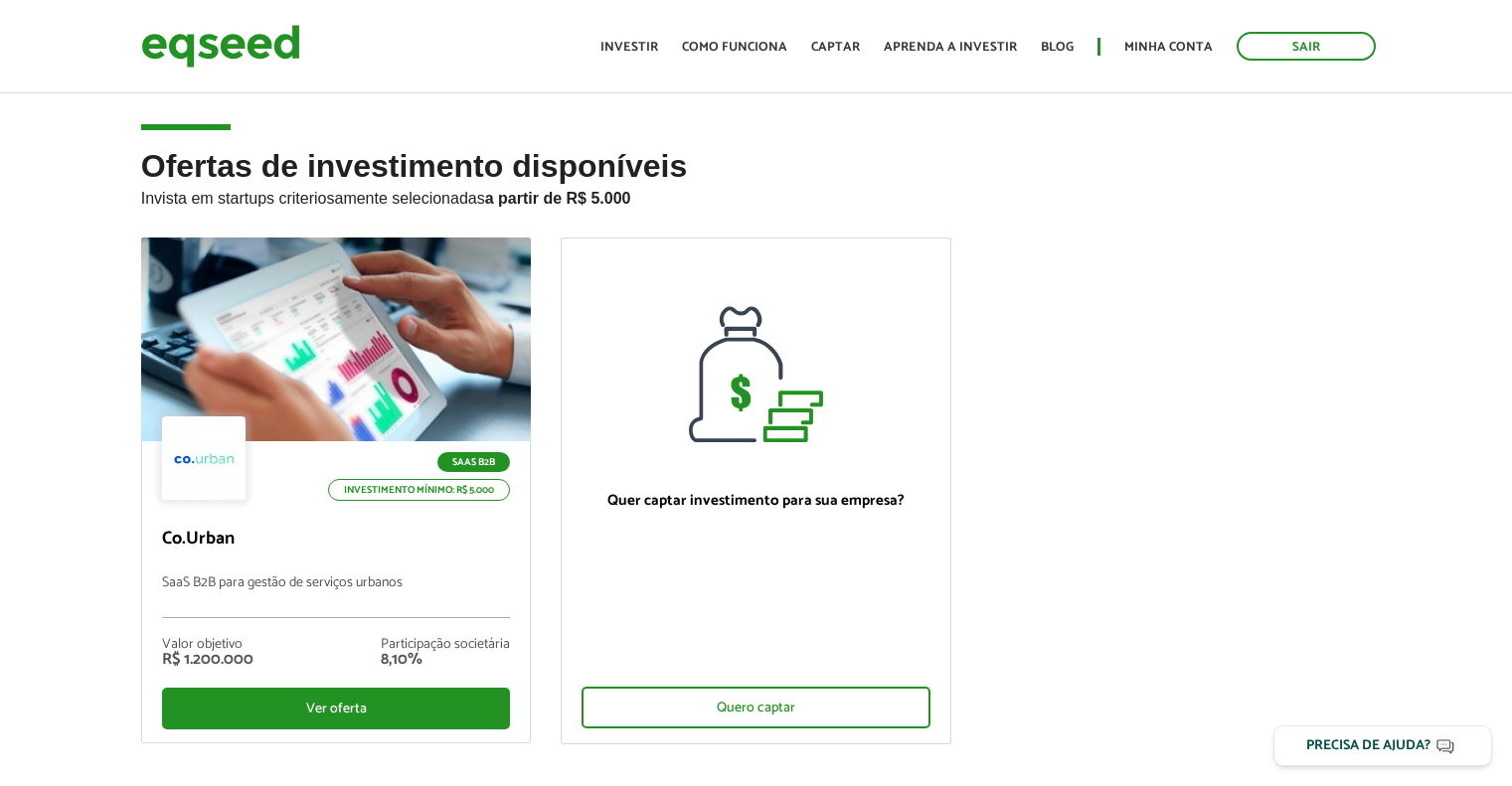 scroll, scrollTop: 0, scrollLeft: 0, axis: both 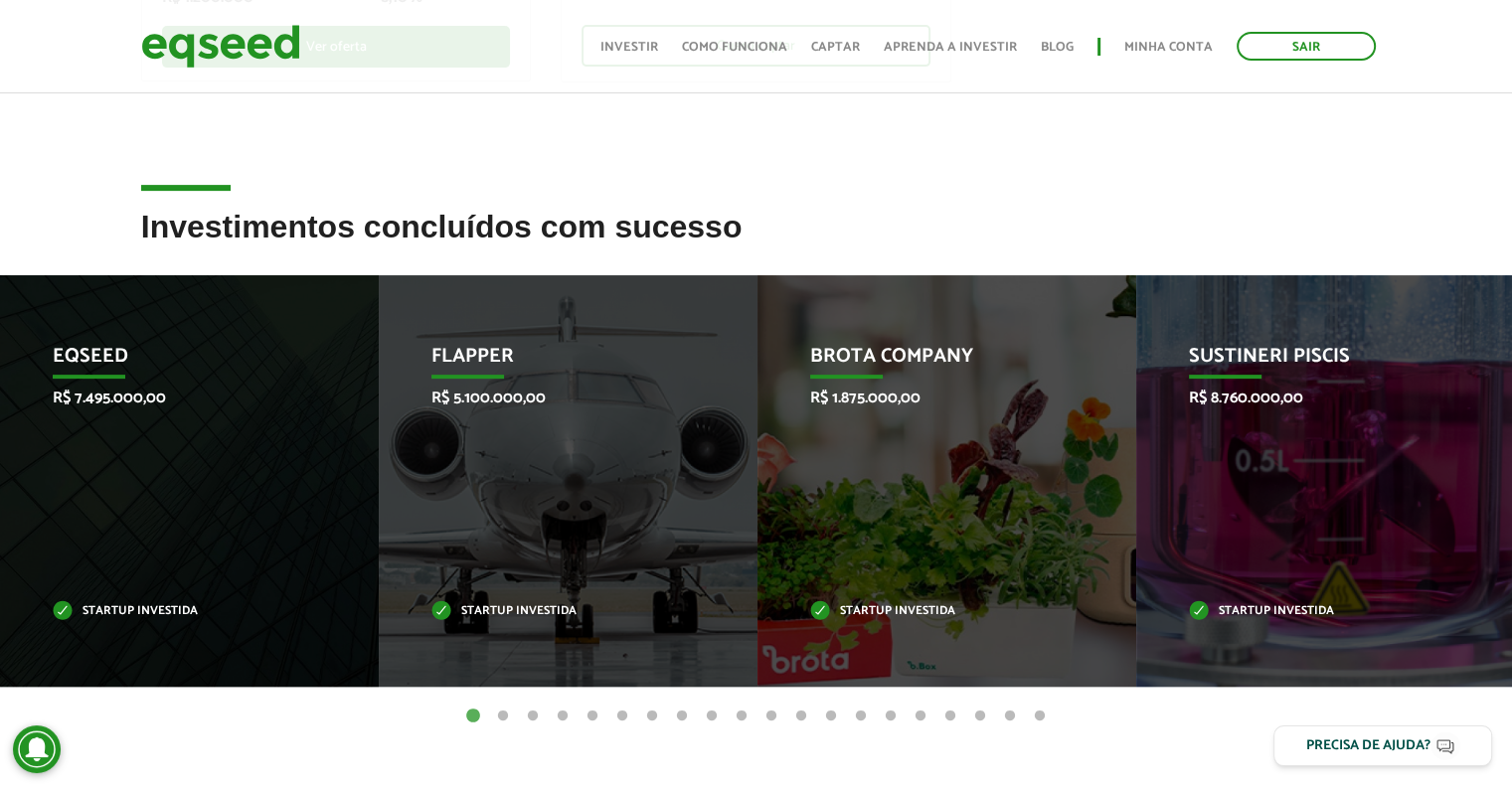 click on "2" at bounding box center [503, 716] 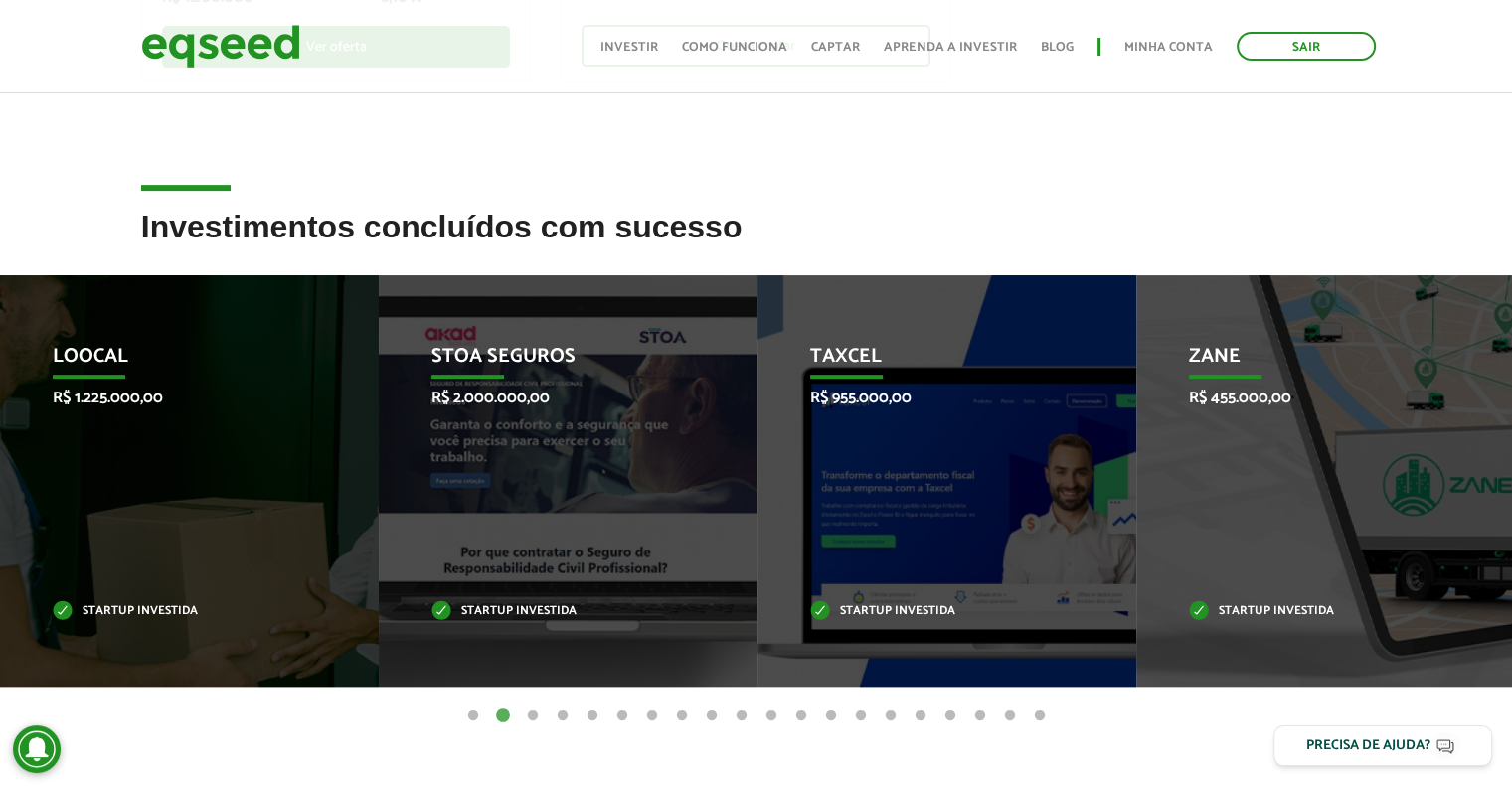 click on "3" at bounding box center [533, 716] 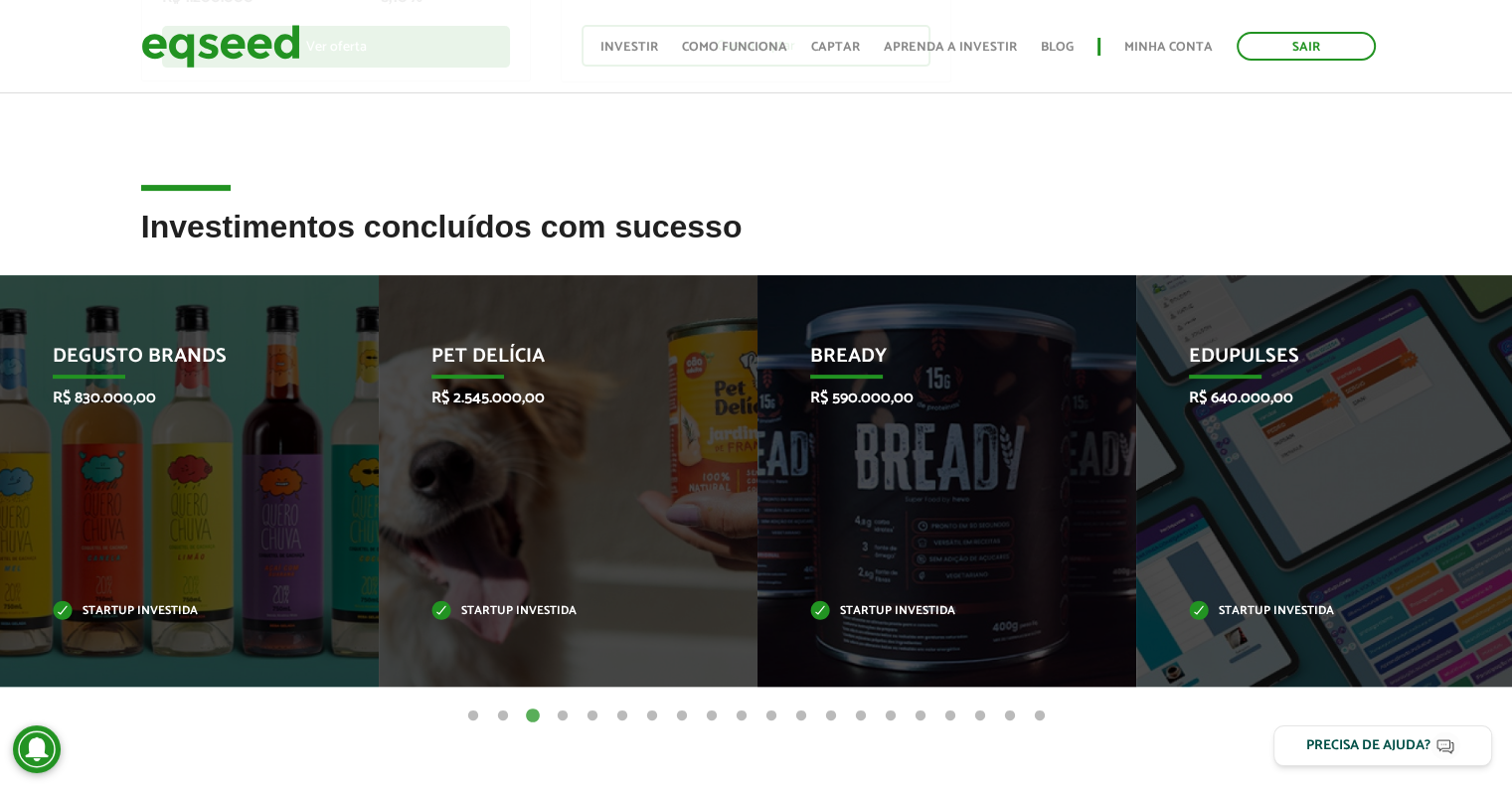 click on "4" at bounding box center [563, 716] 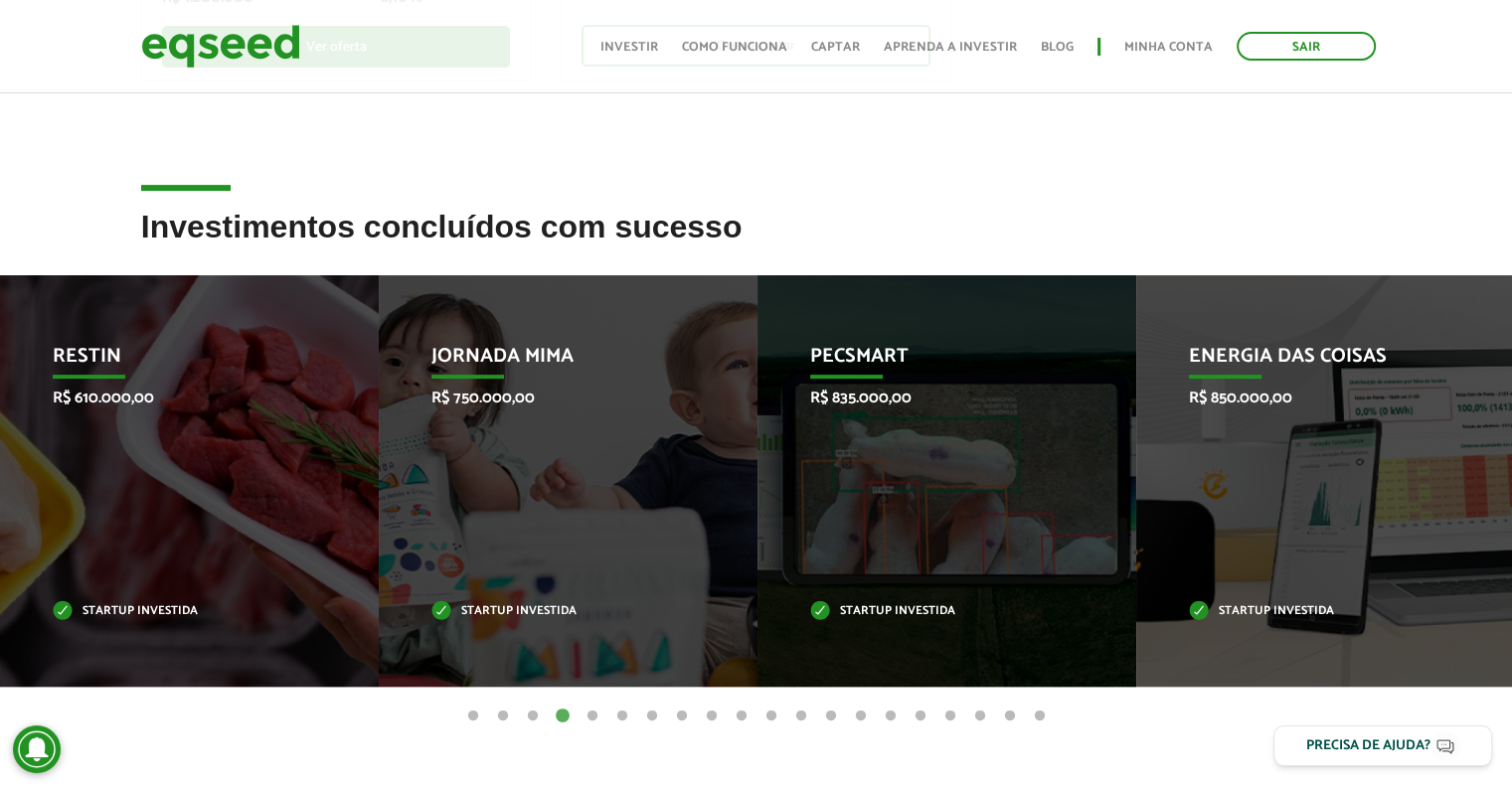 click on "5" at bounding box center (592, 716) 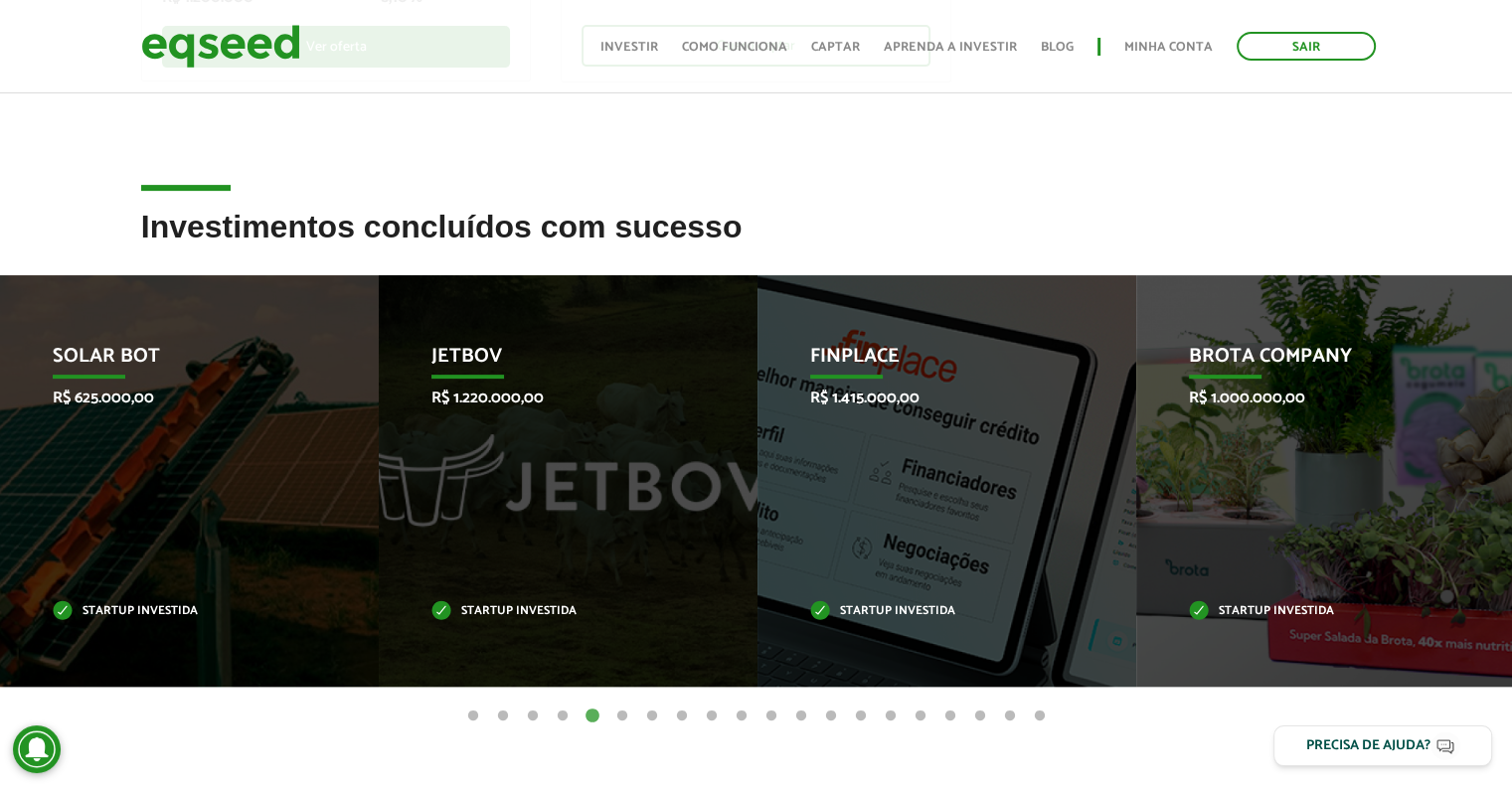 click on "4" at bounding box center [563, 716] 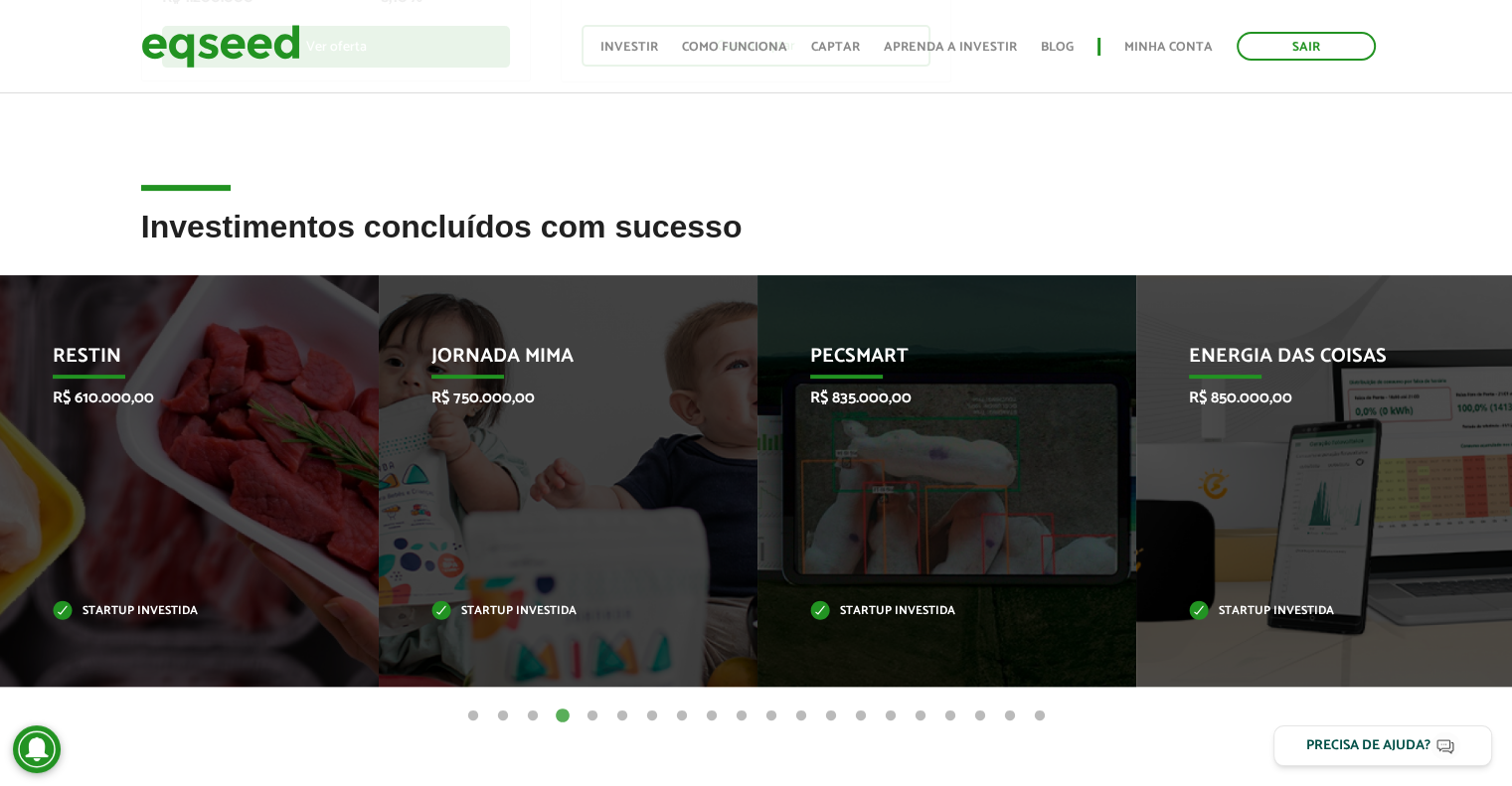 click on "5" at bounding box center [592, 716] 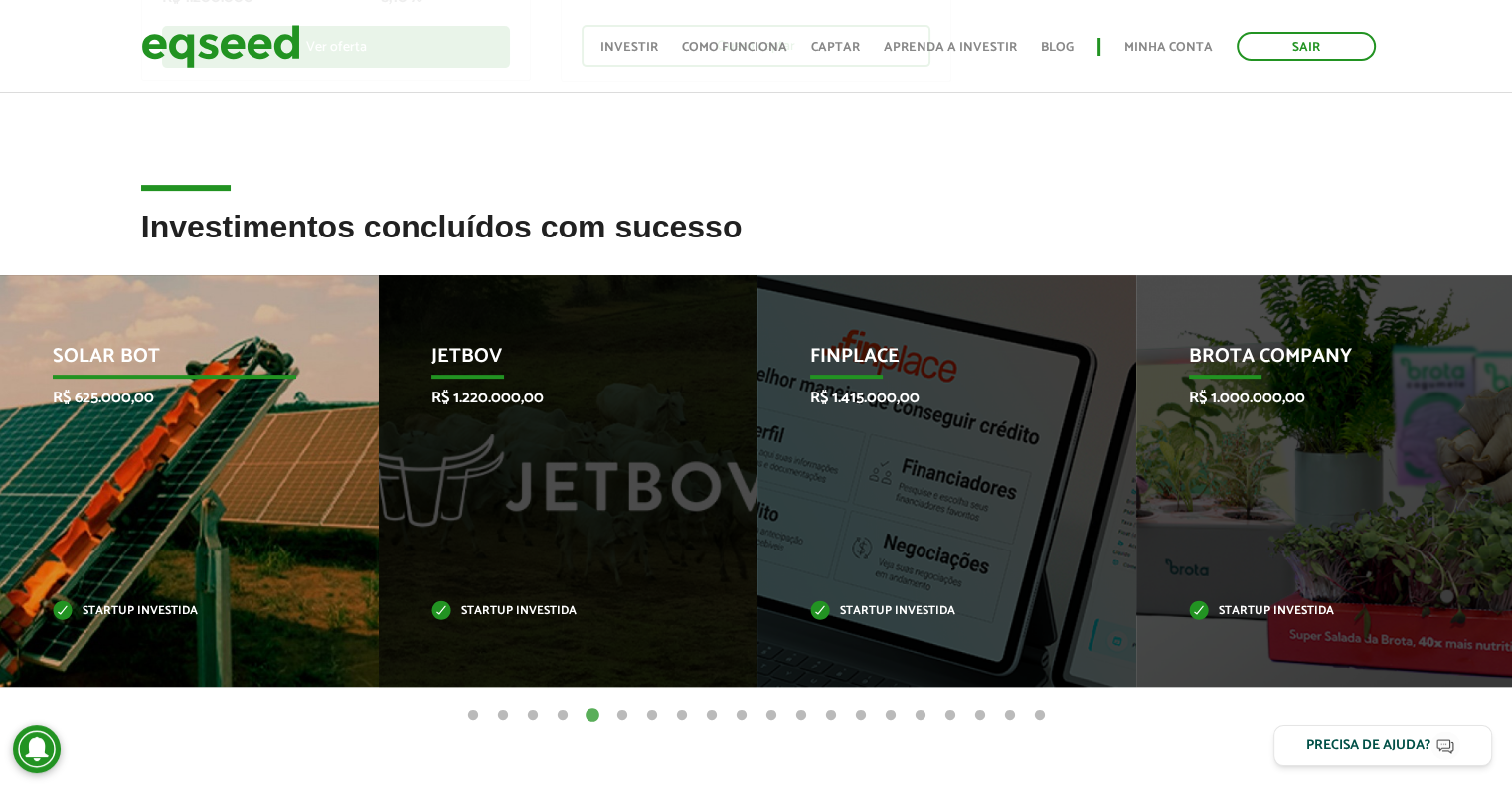 click on "Solar Bot
R$ 625.000,00
Startup investida" at bounding box center (174, 481) 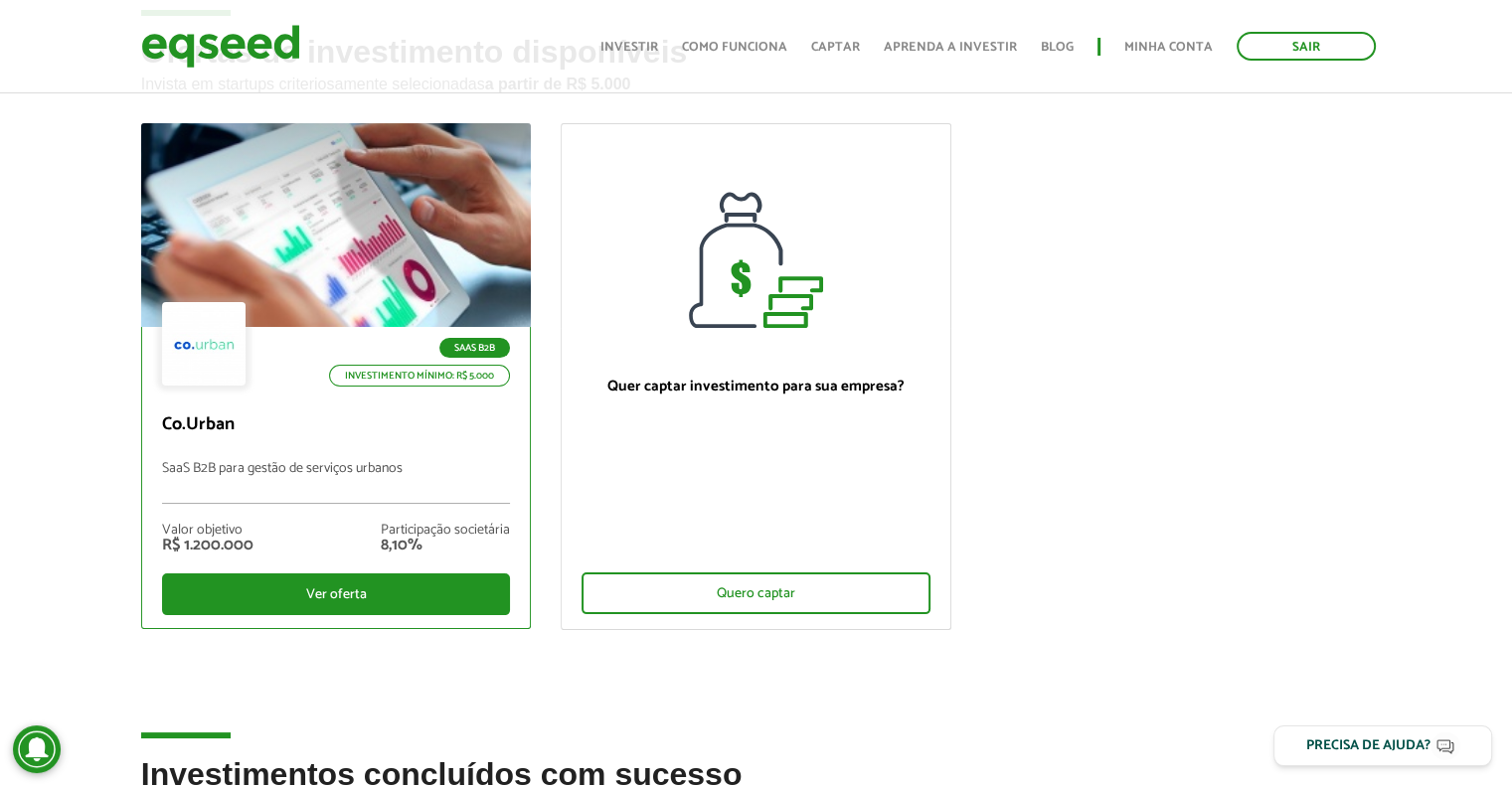 scroll, scrollTop: 125, scrollLeft: 0, axis: vertical 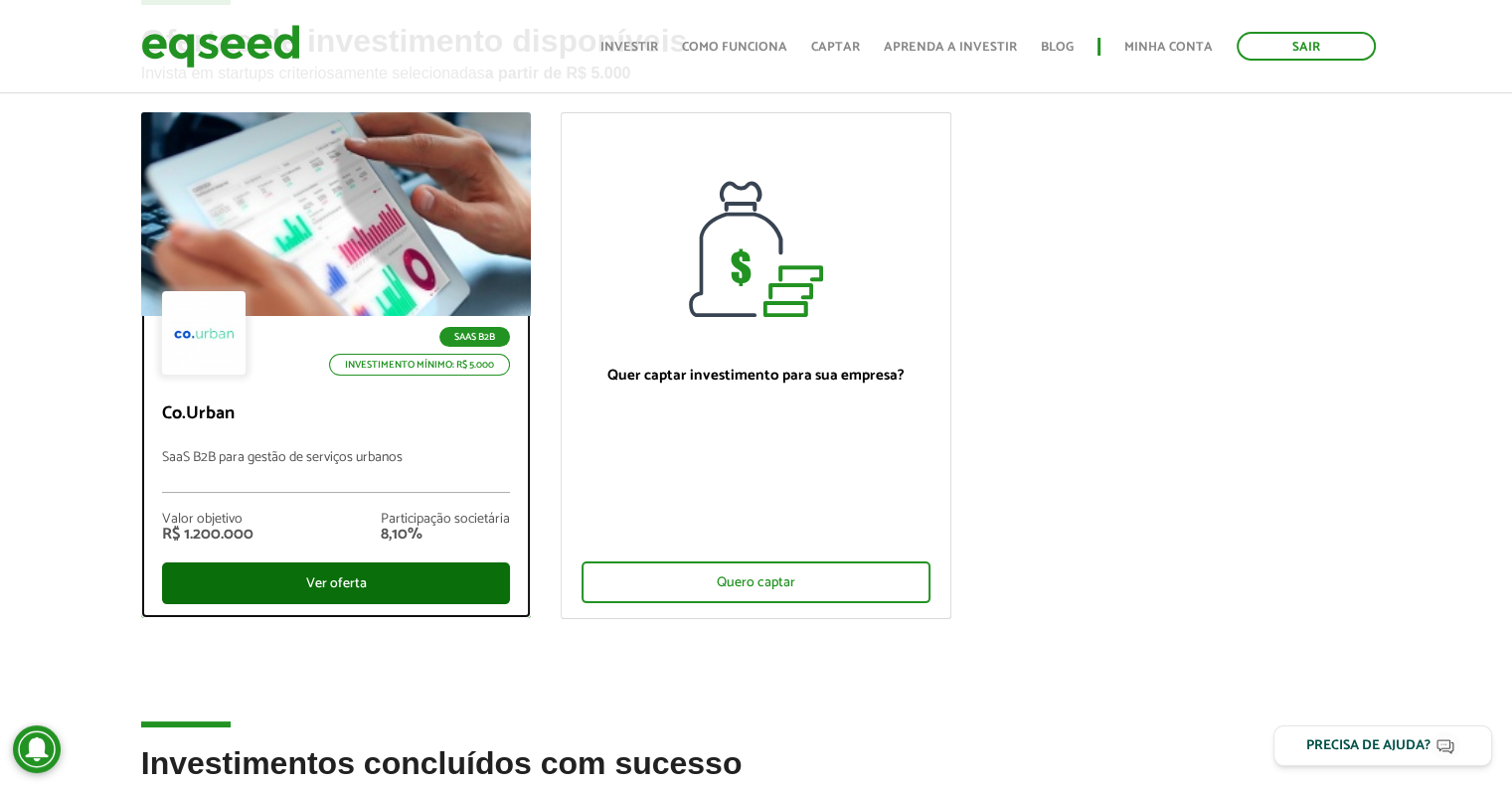 click on "Ver oferta" at bounding box center [336, 583] 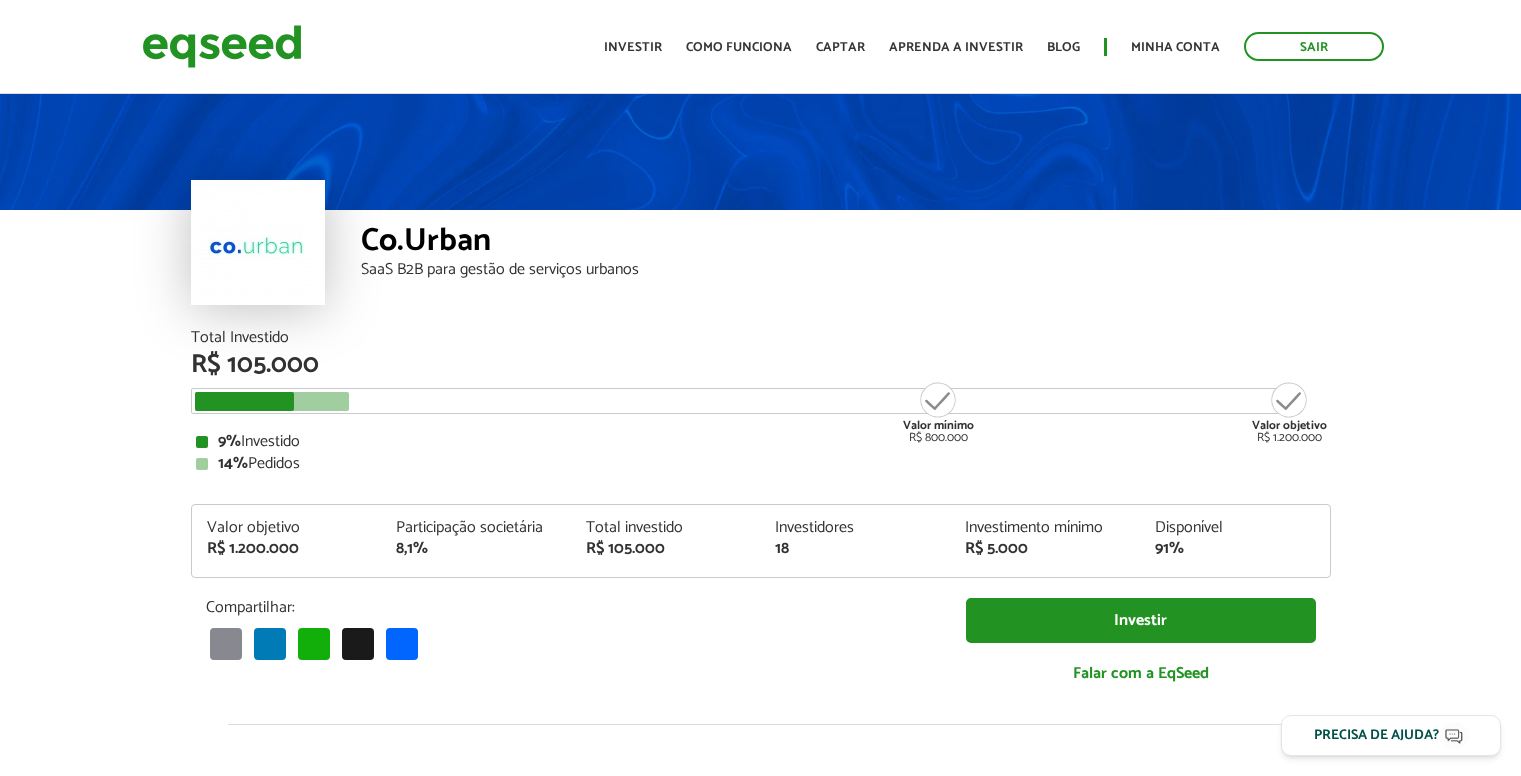 scroll, scrollTop: 0, scrollLeft: 0, axis: both 